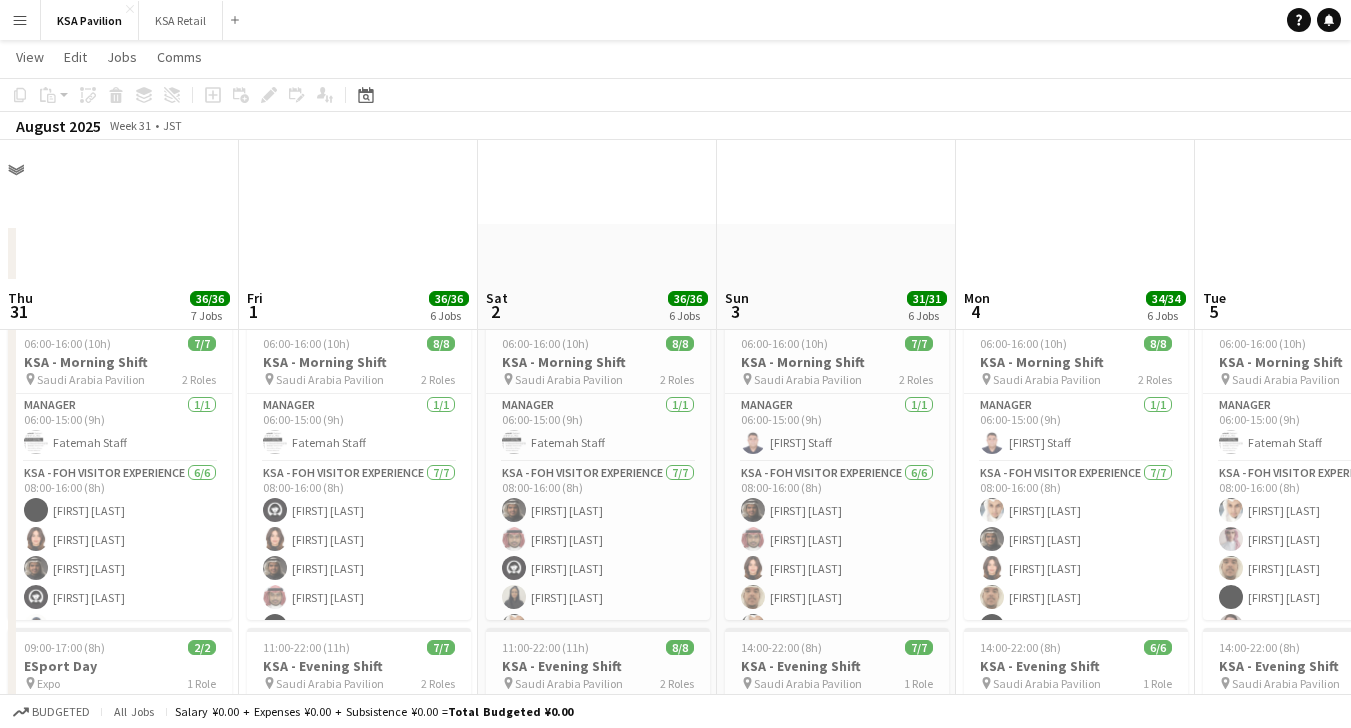 scroll, scrollTop: 142, scrollLeft: 0, axis: vertical 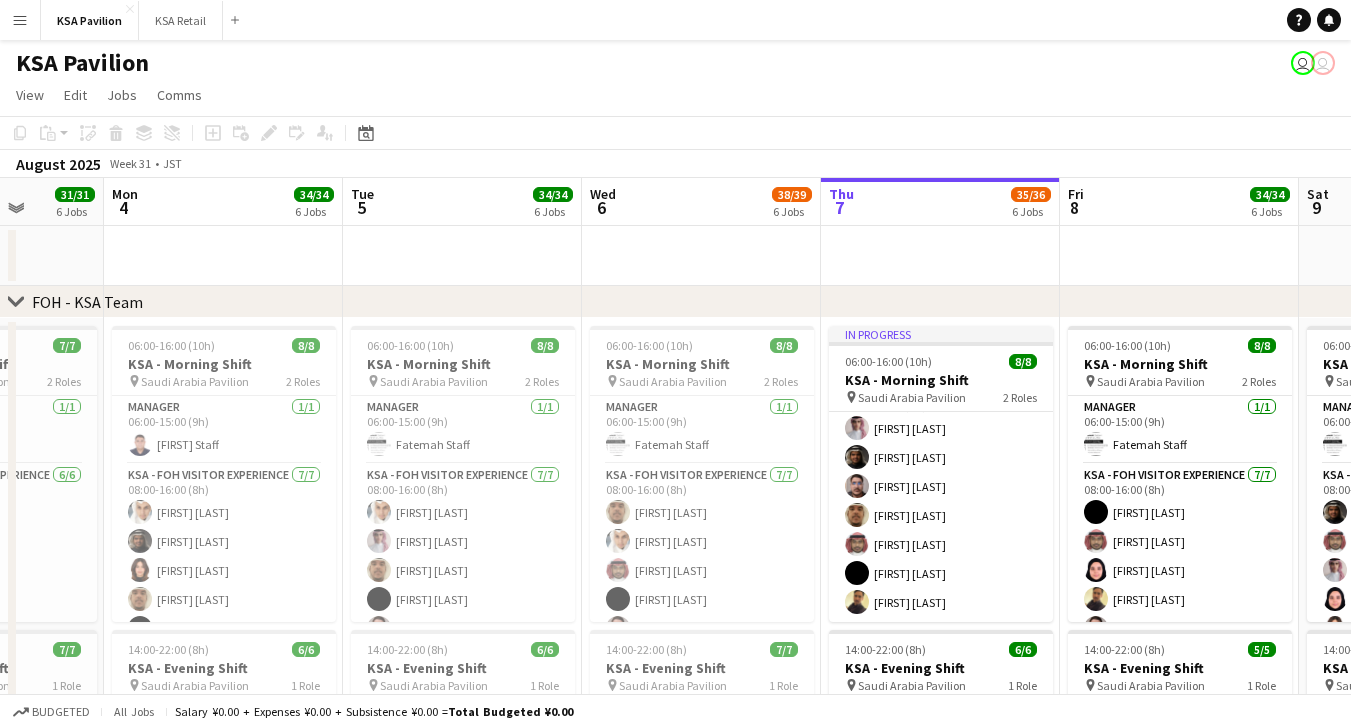 click at bounding box center [940, 256] 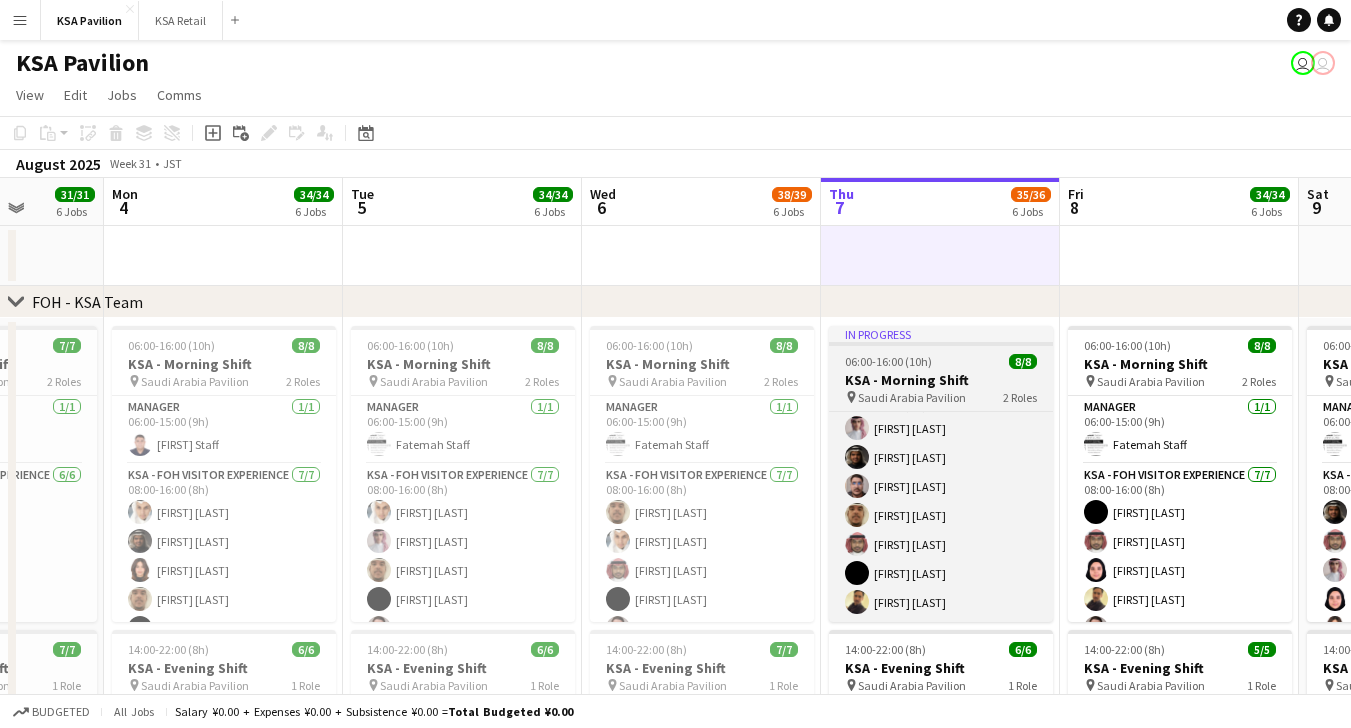 click on "In progress" at bounding box center (941, 334) 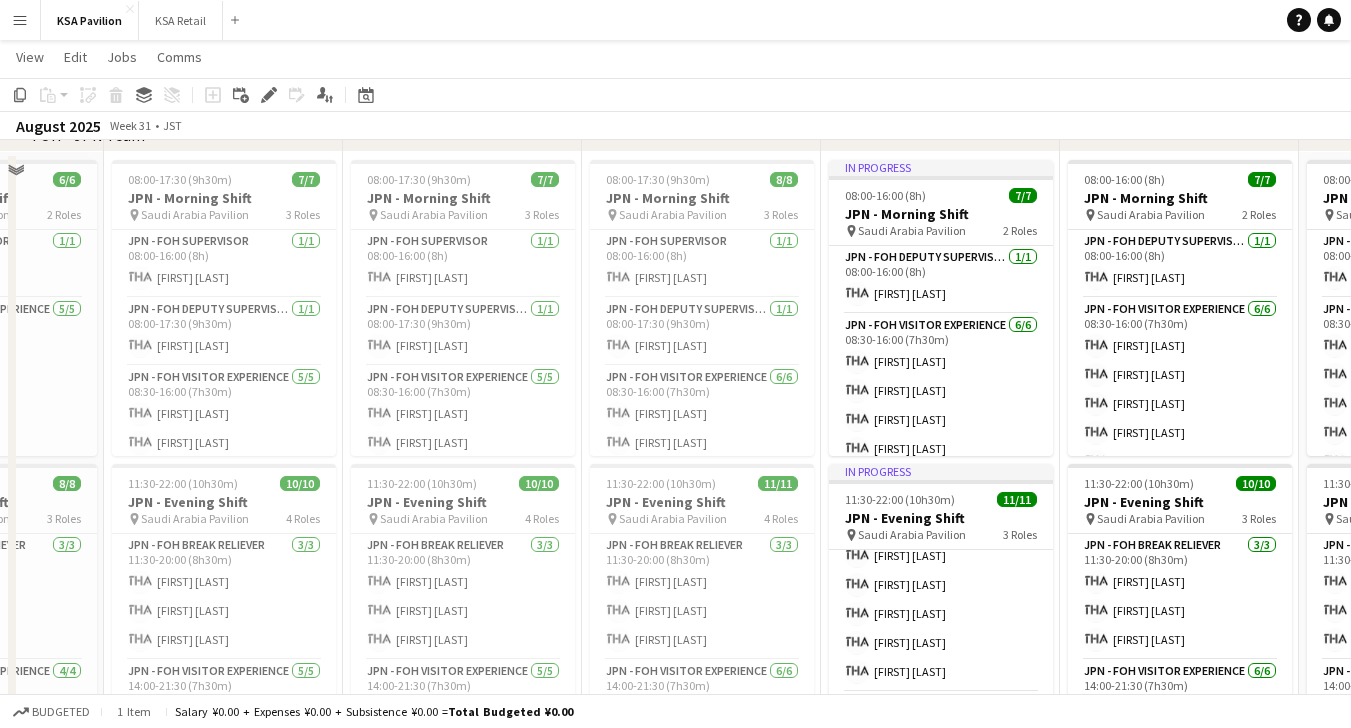 scroll, scrollTop: 1028, scrollLeft: 0, axis: vertical 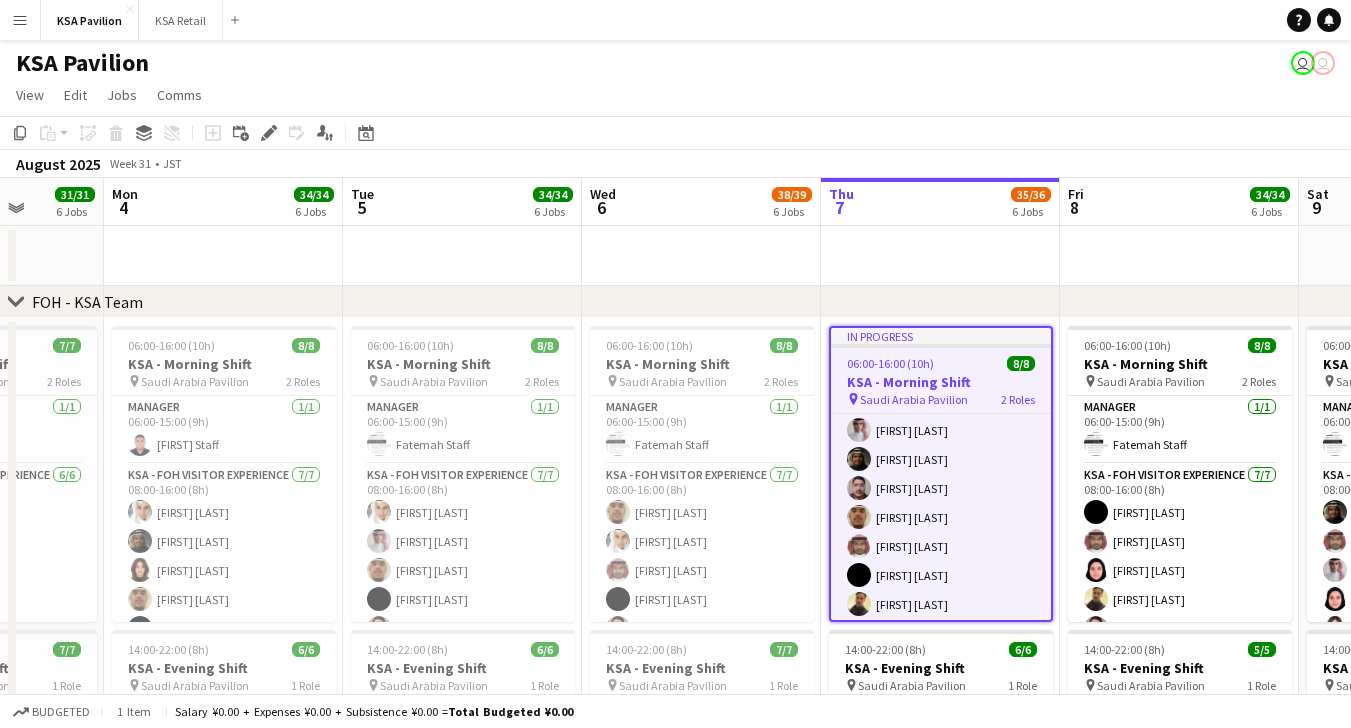 click at bounding box center (940, 256) 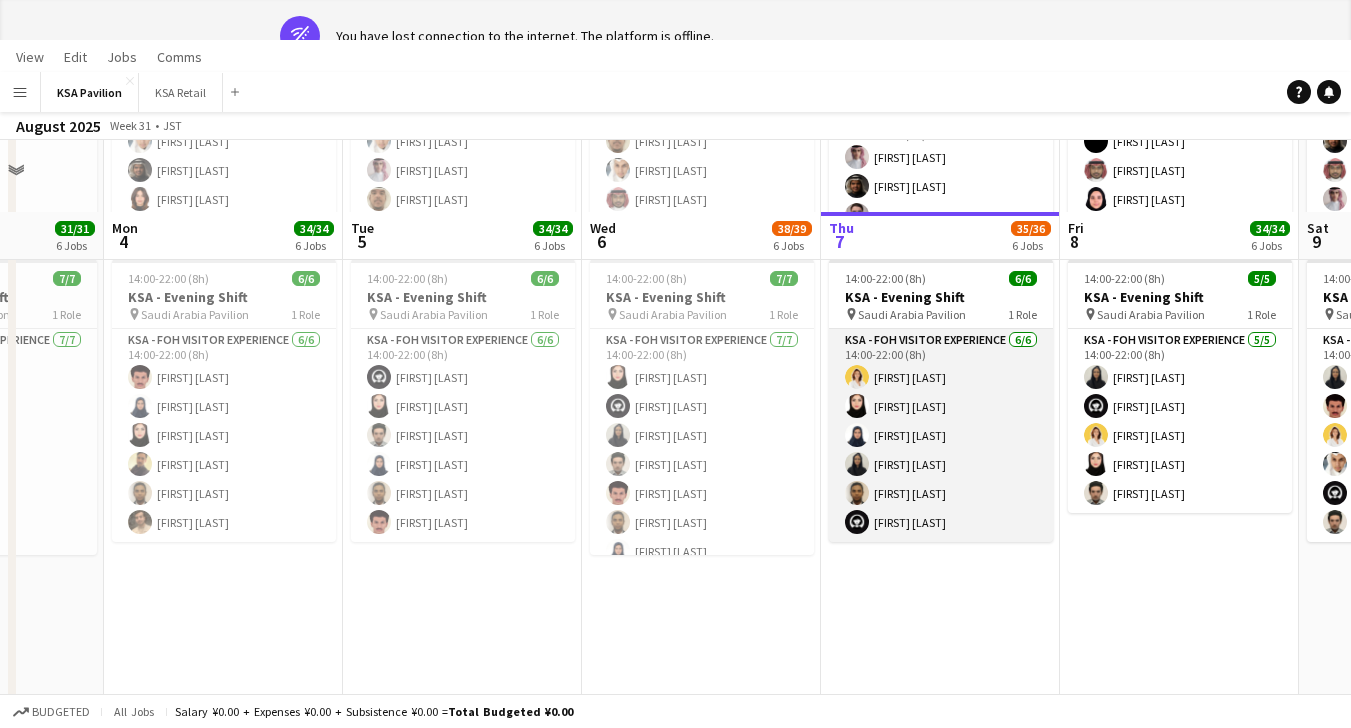 scroll, scrollTop: 142, scrollLeft: 0, axis: vertical 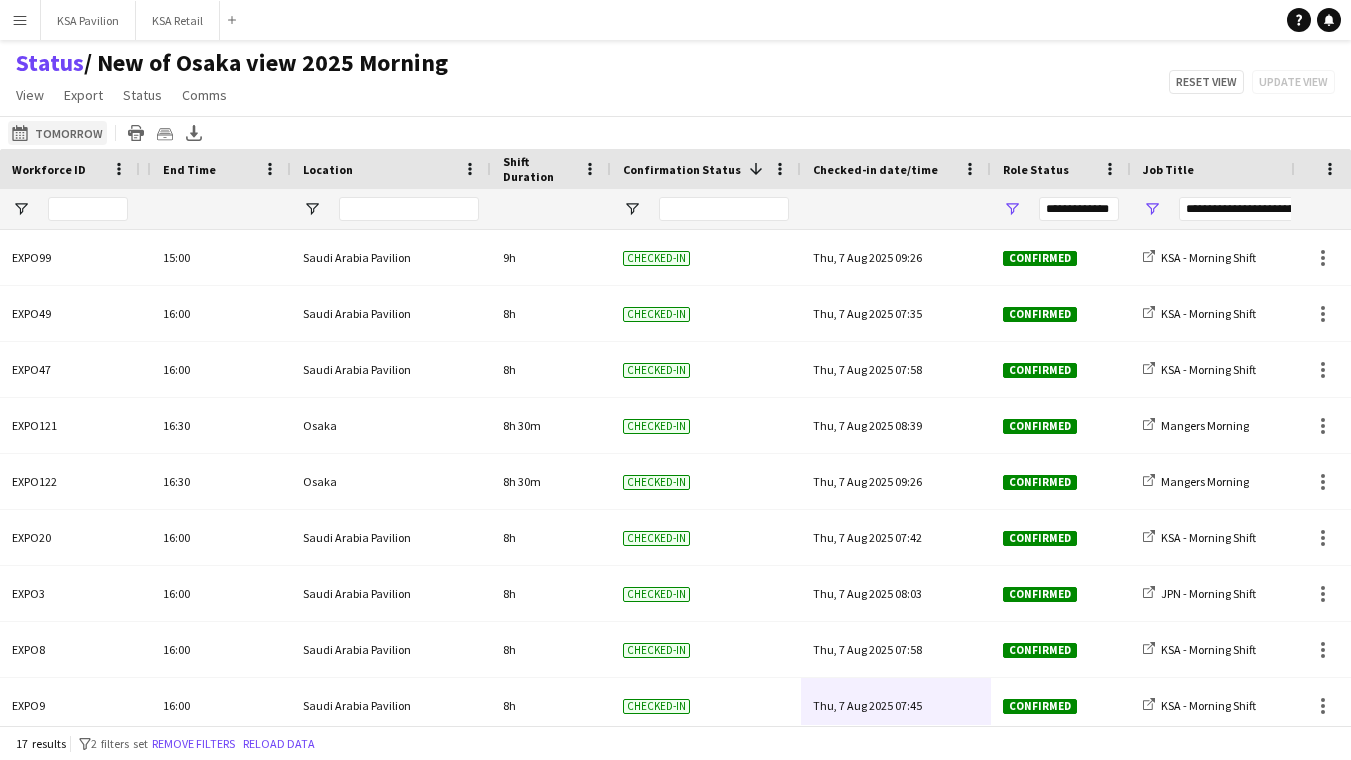 click on "[DATE] to [DATE]
[DATE]" 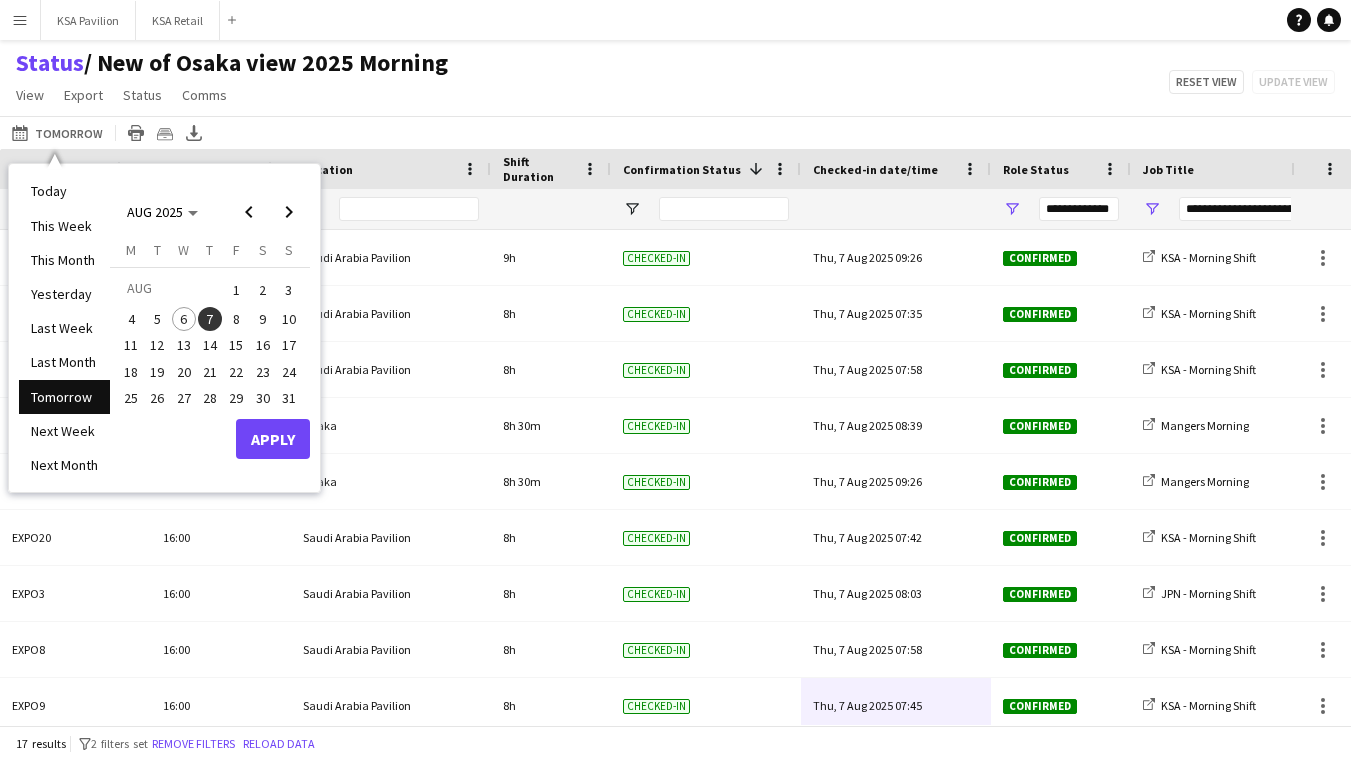click on "7" at bounding box center (210, 319) 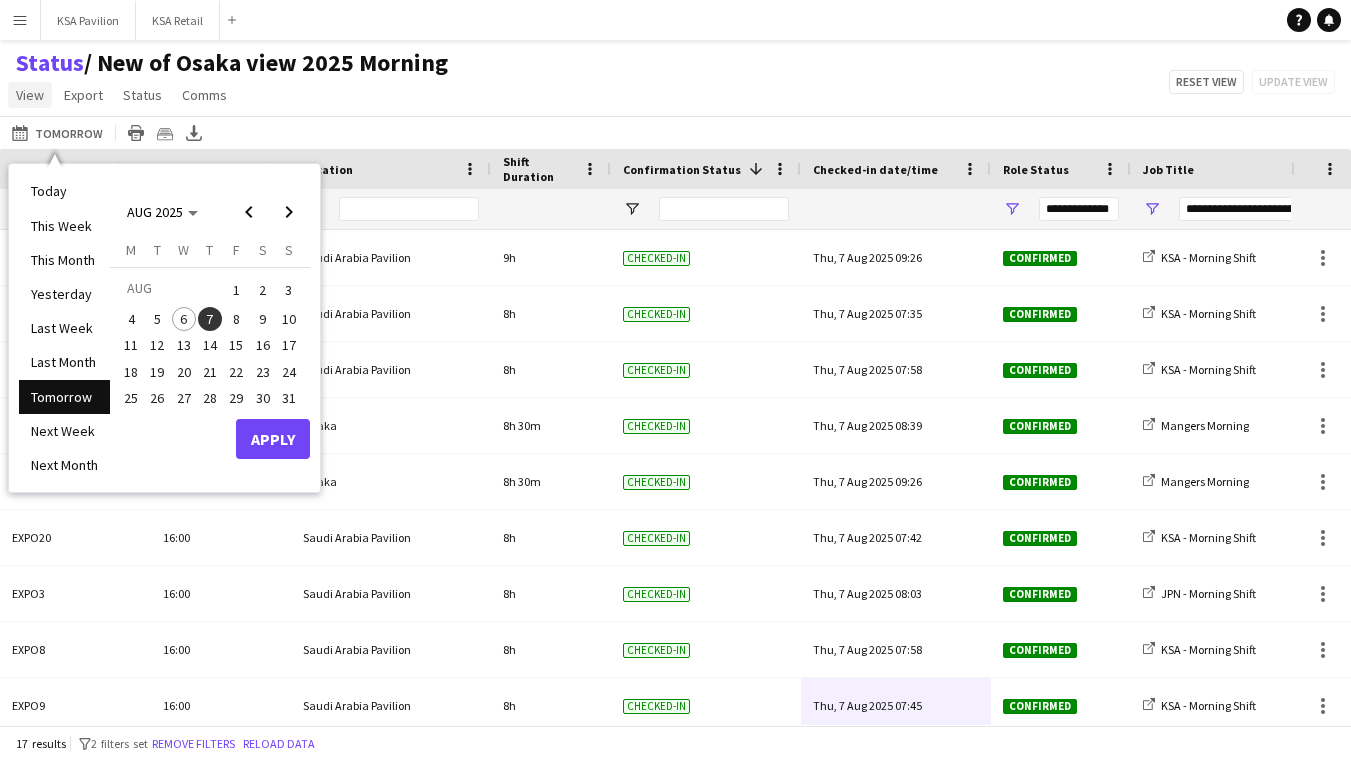 click on "View" 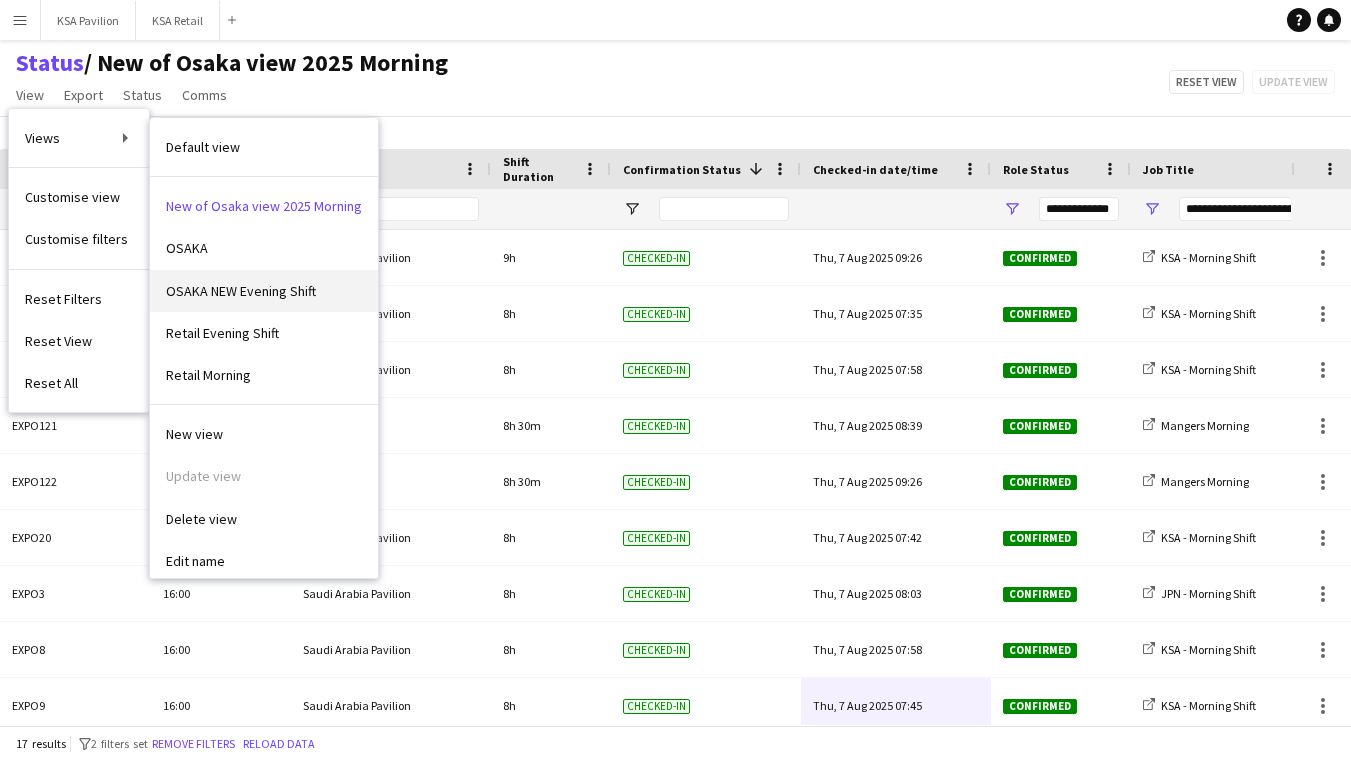 click on "OSAKA NEW Evening Shift" at bounding box center (241, 291) 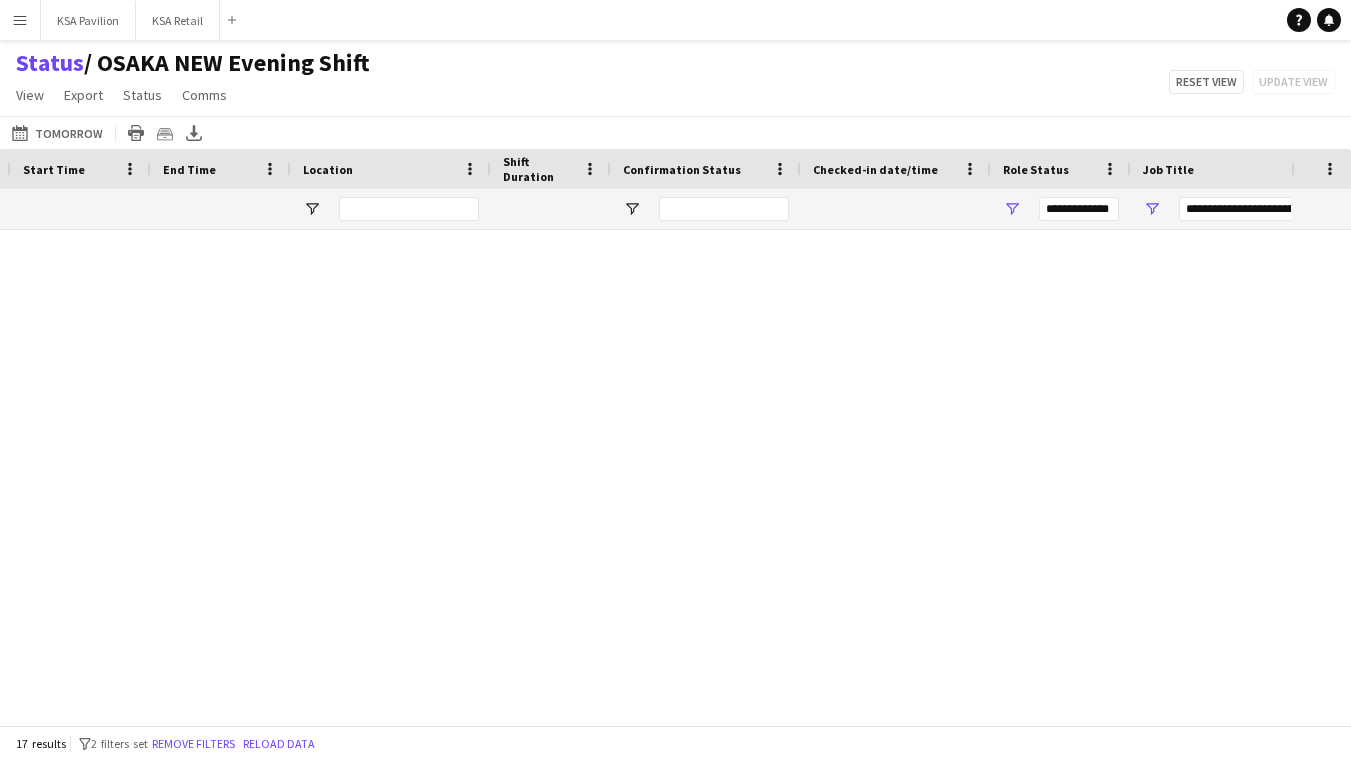 type on "**********" 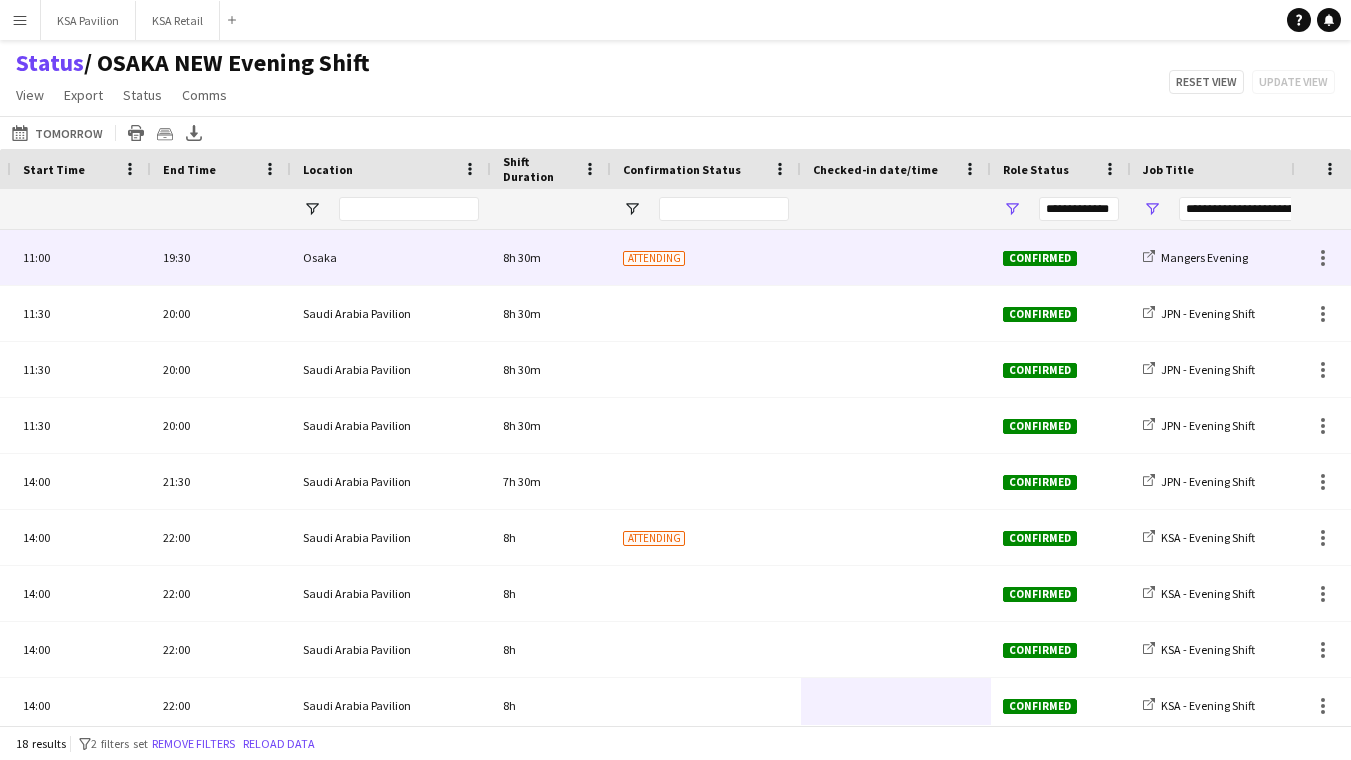 scroll, scrollTop: 0, scrollLeft: 0, axis: both 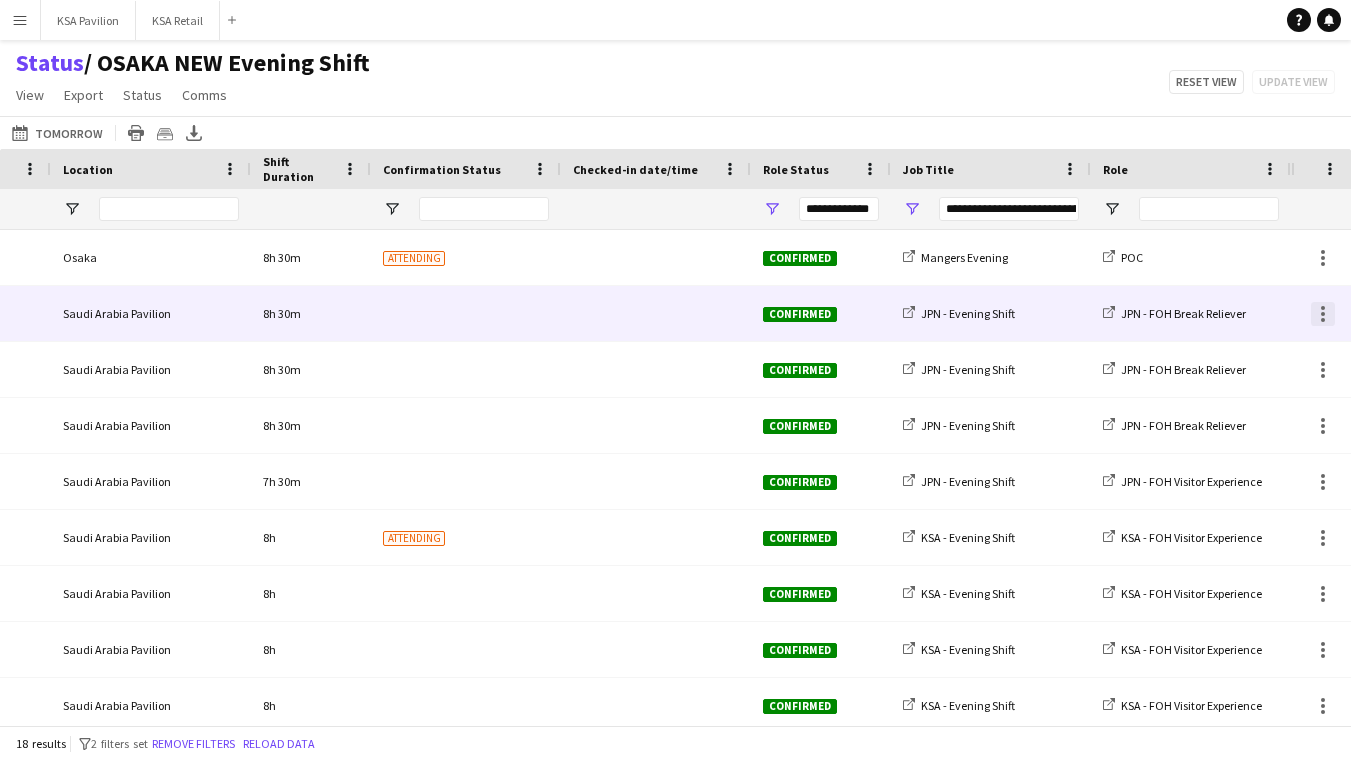 click at bounding box center (1323, 314) 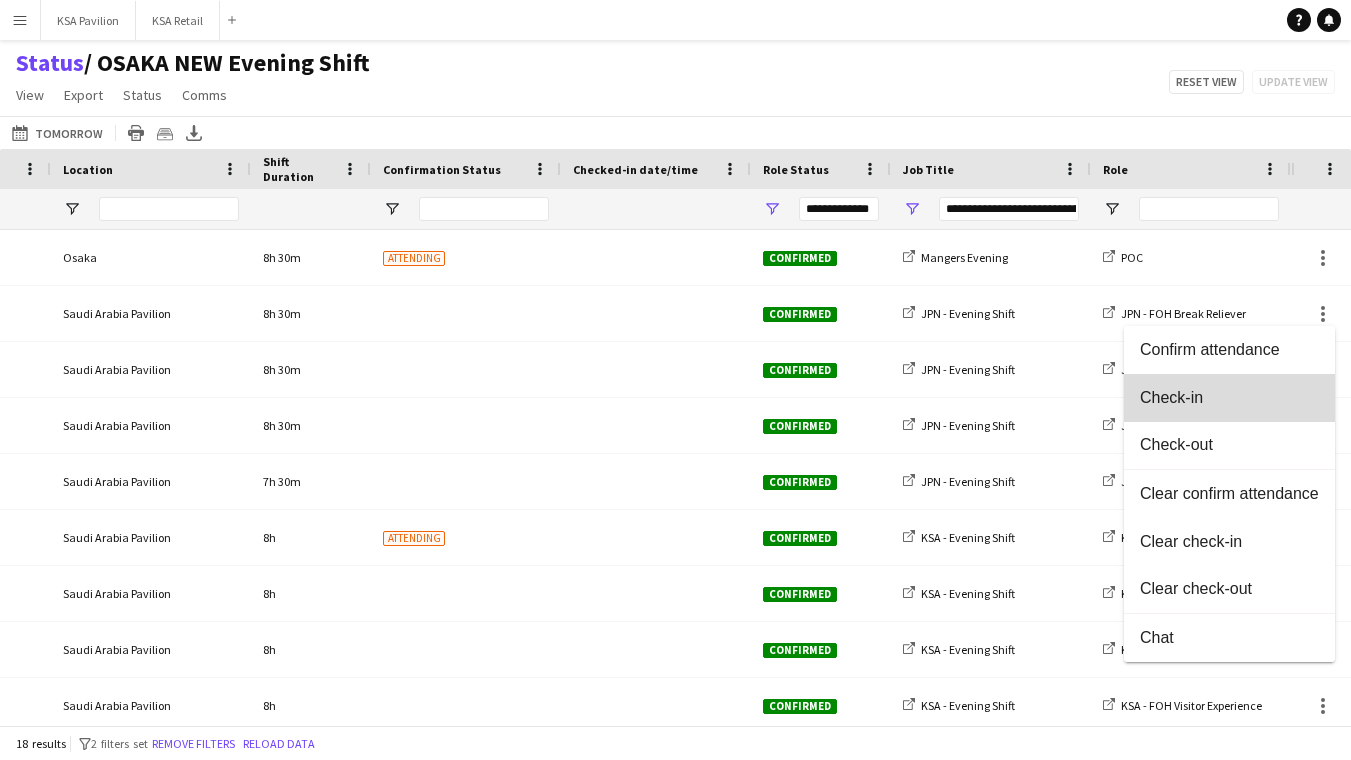 click on "Check-in" at bounding box center (1229, 397) 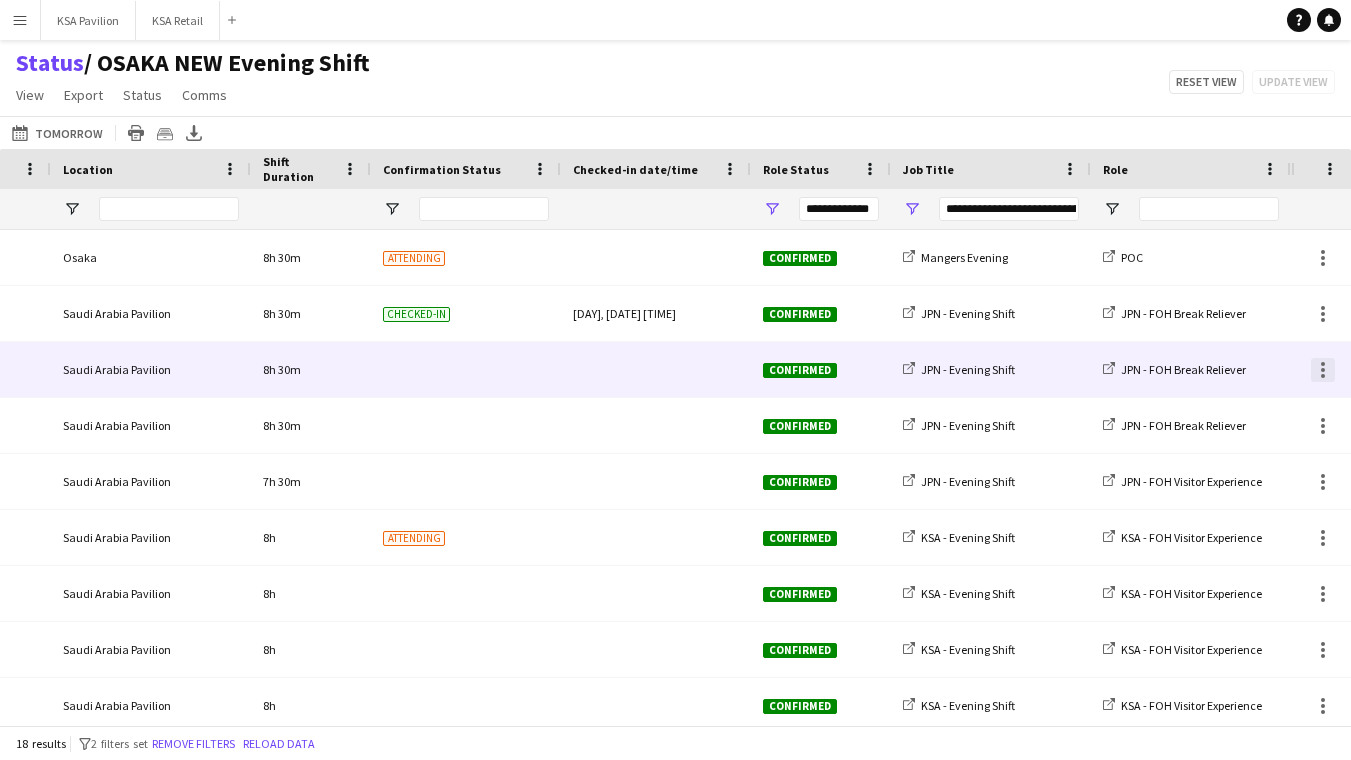 click at bounding box center (1323, 364) 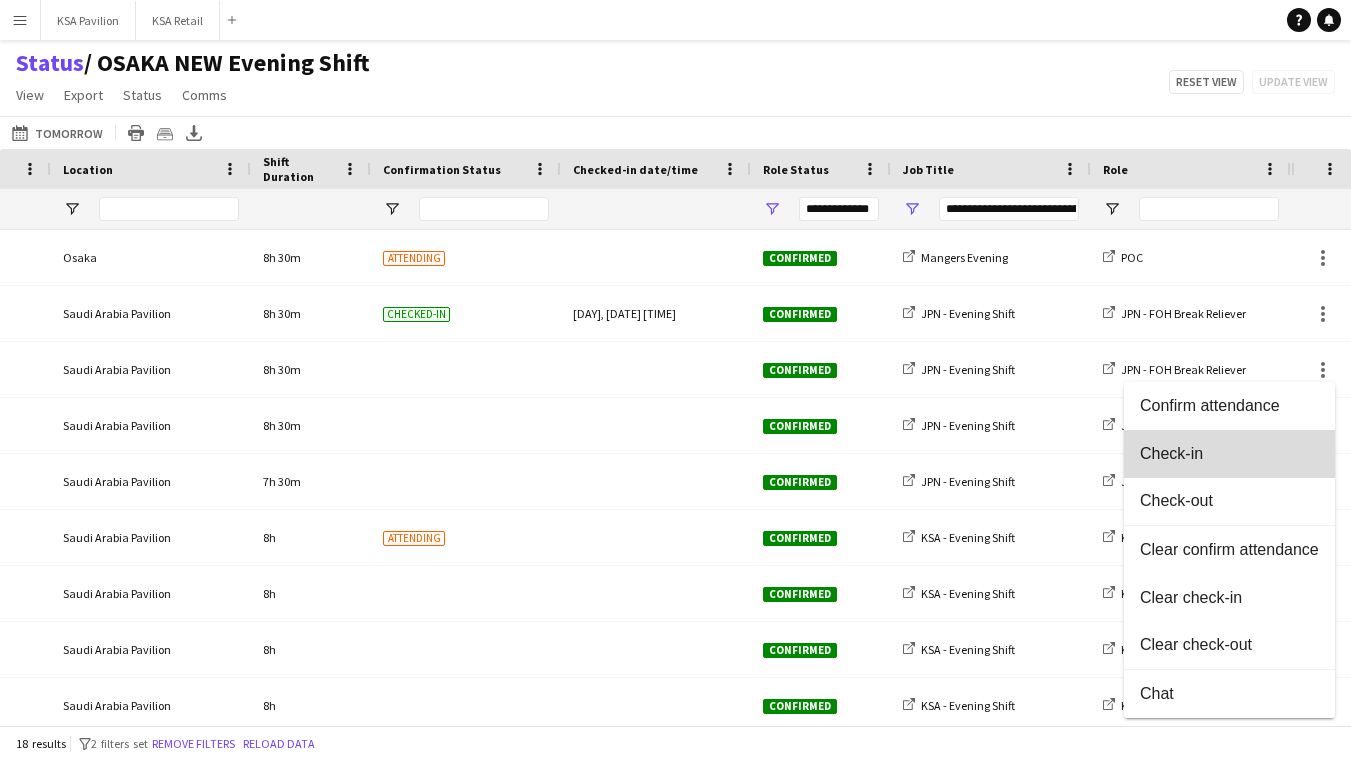 click on "Check-in" at bounding box center (1229, 453) 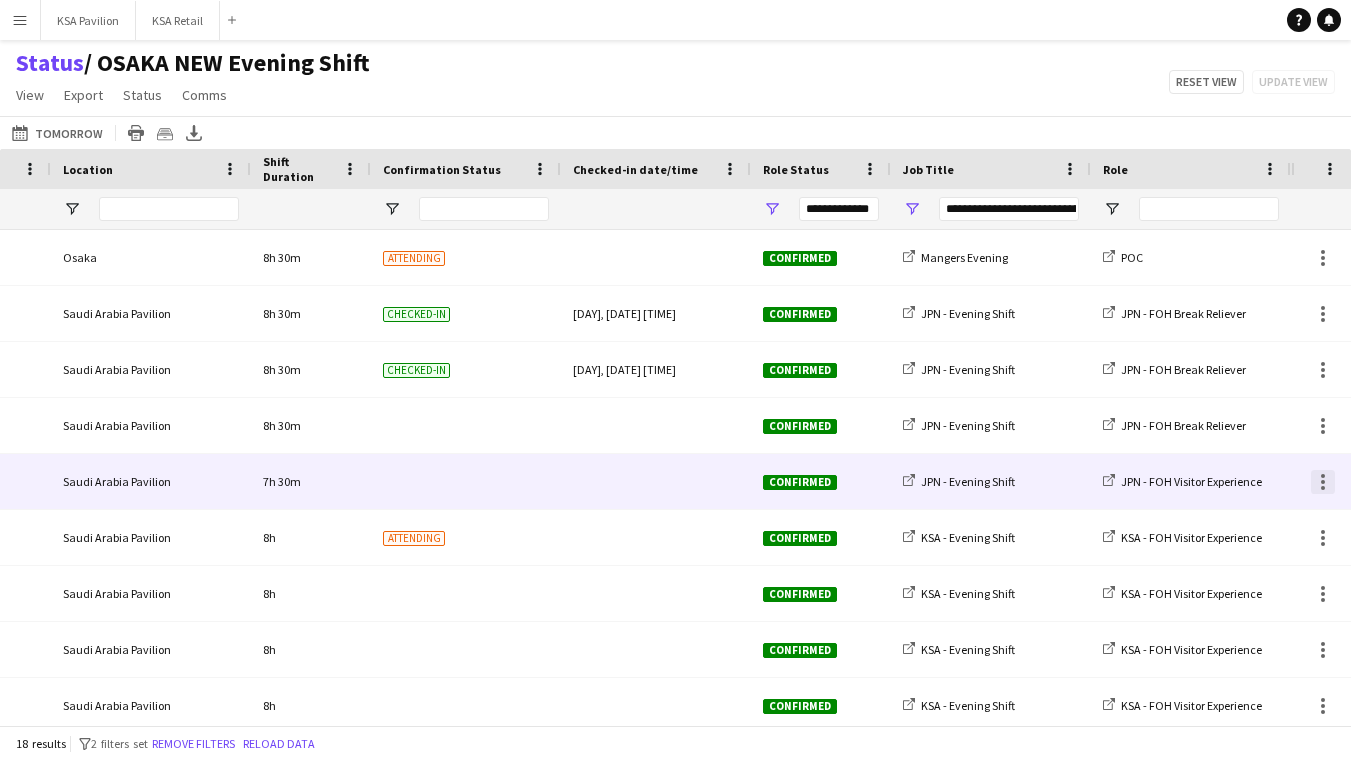 click at bounding box center [1323, 482] 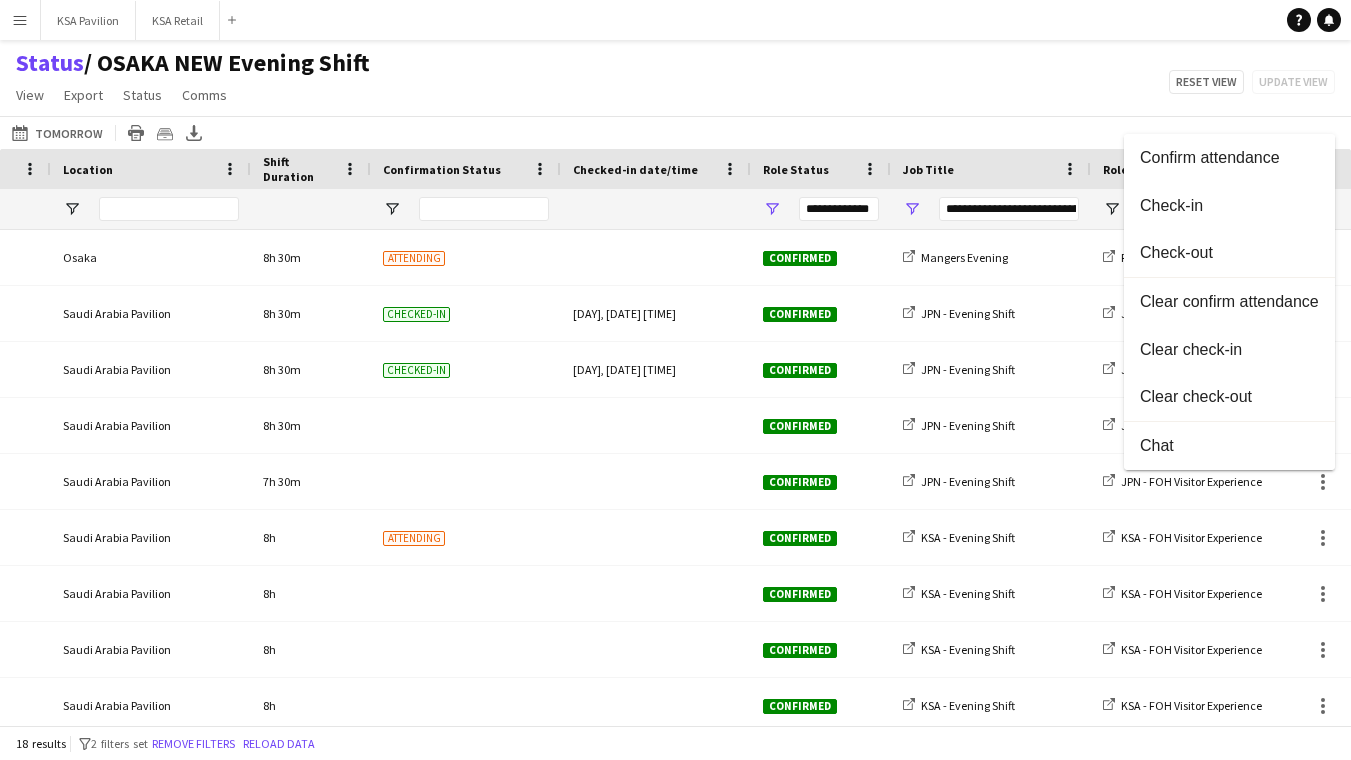 click at bounding box center (675, 380) 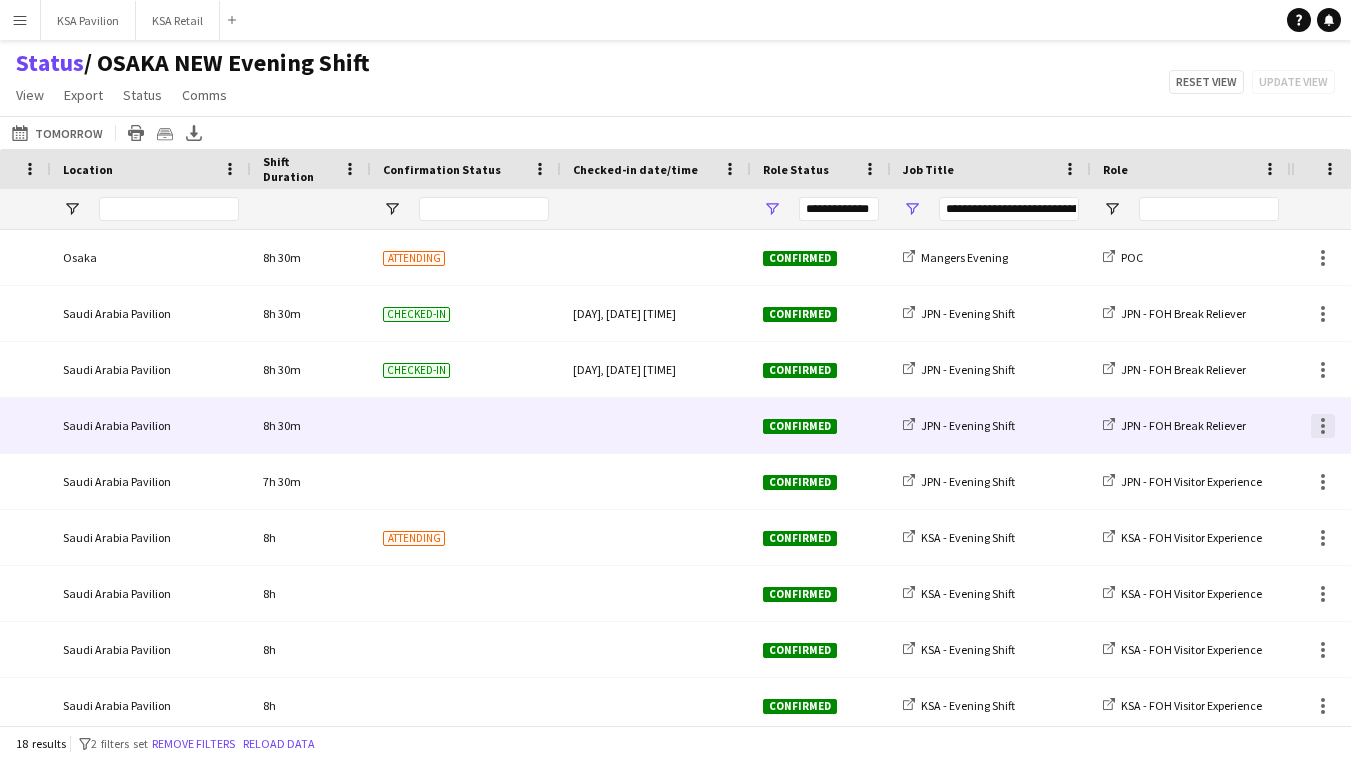 click at bounding box center [1323, 426] 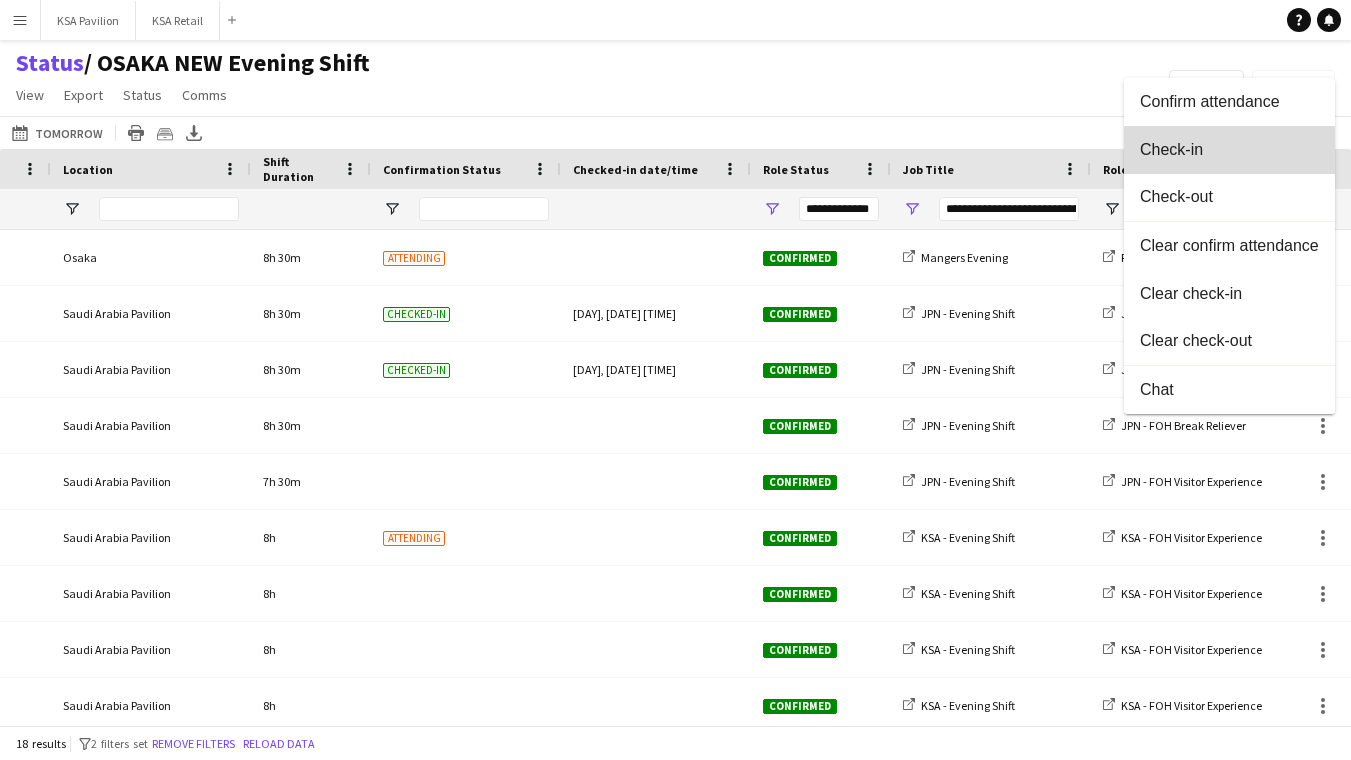 click on "Check-in" at bounding box center (1229, 149) 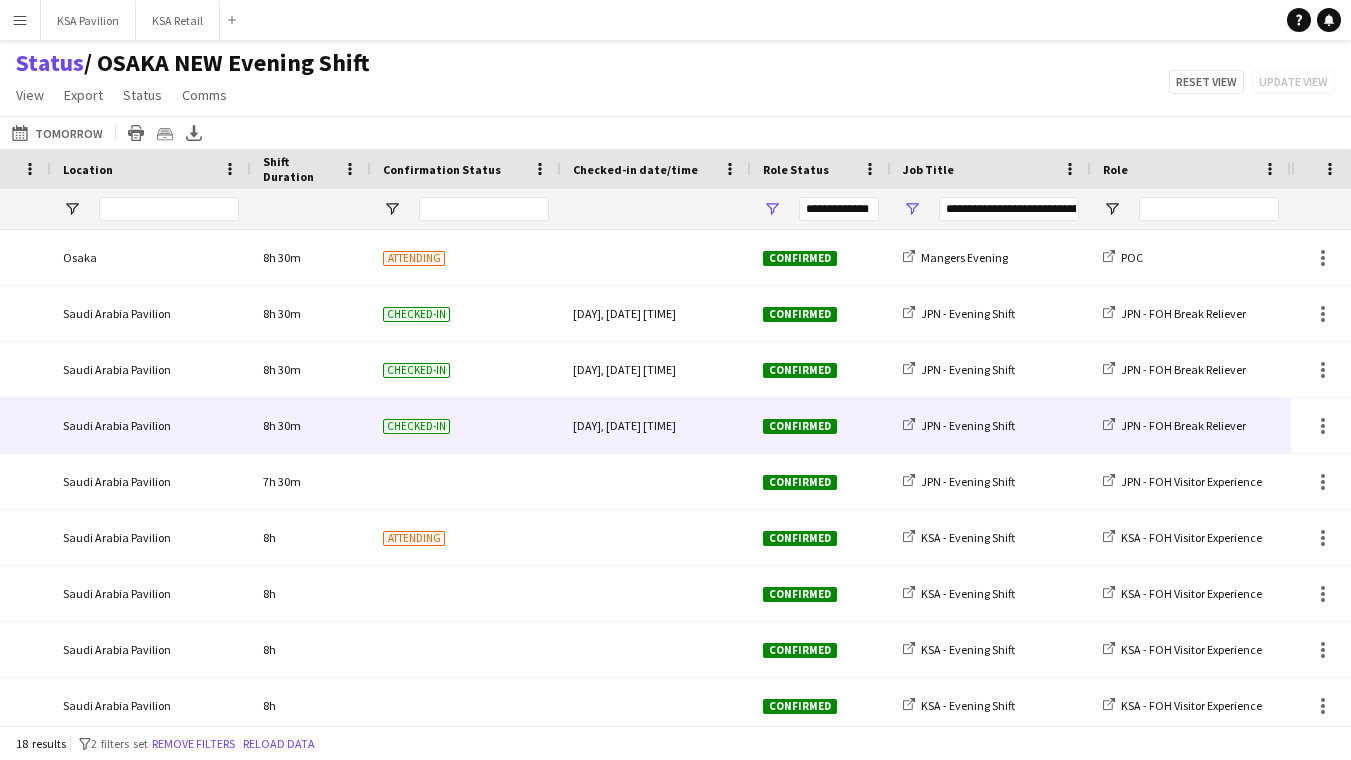 scroll, scrollTop: 0, scrollLeft: 0, axis: both 